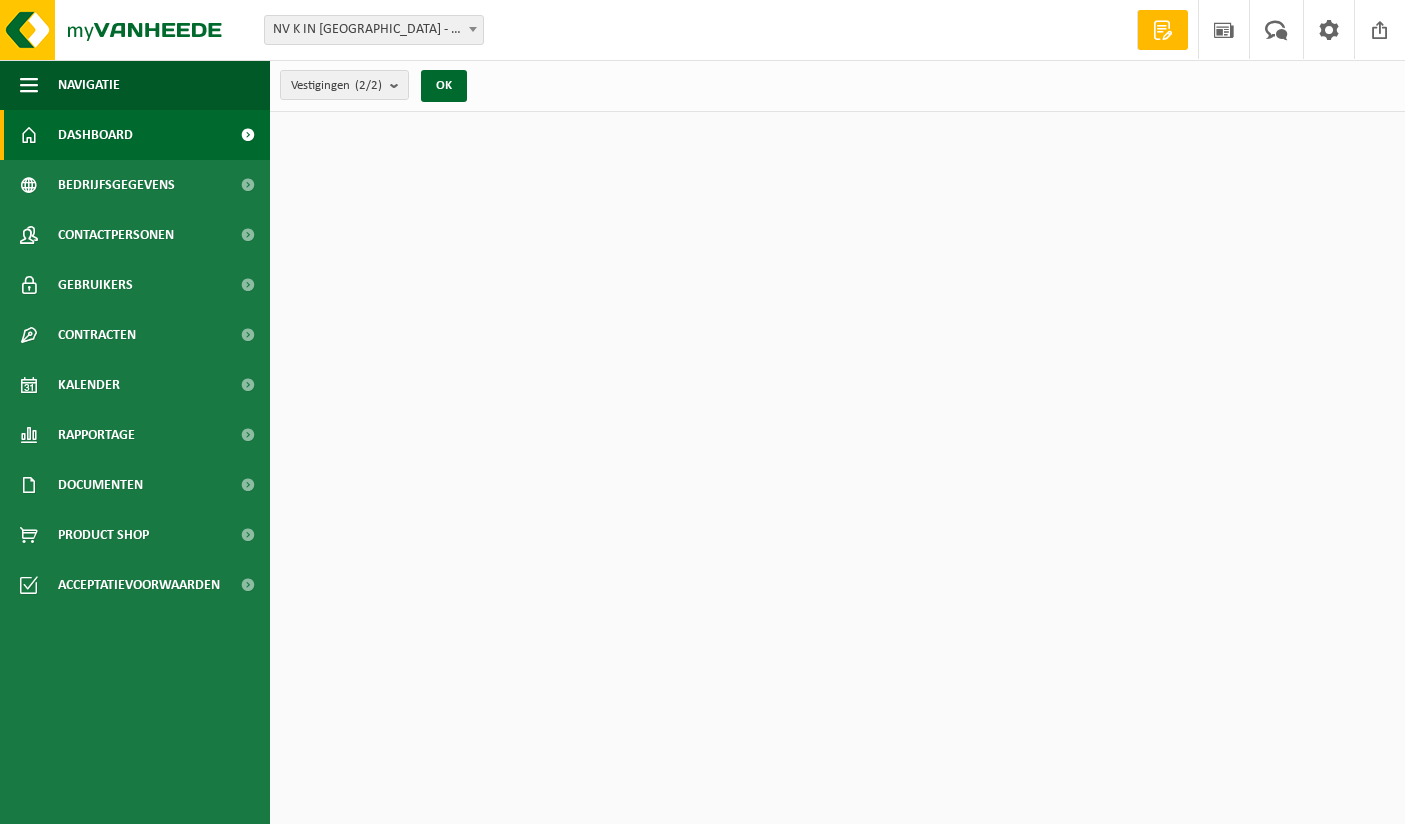 scroll, scrollTop: 0, scrollLeft: 0, axis: both 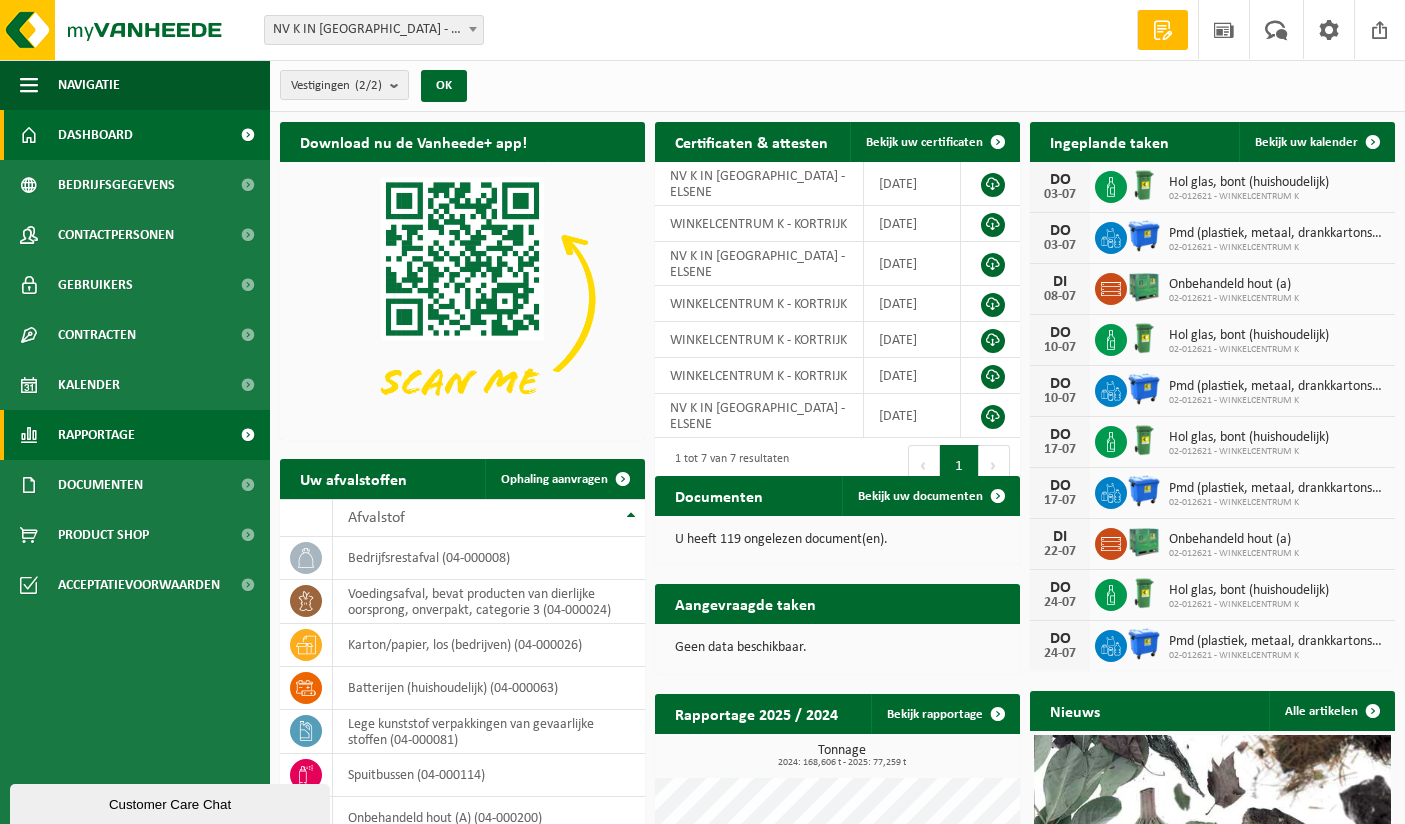 click on "Rapportage" at bounding box center [96, 435] 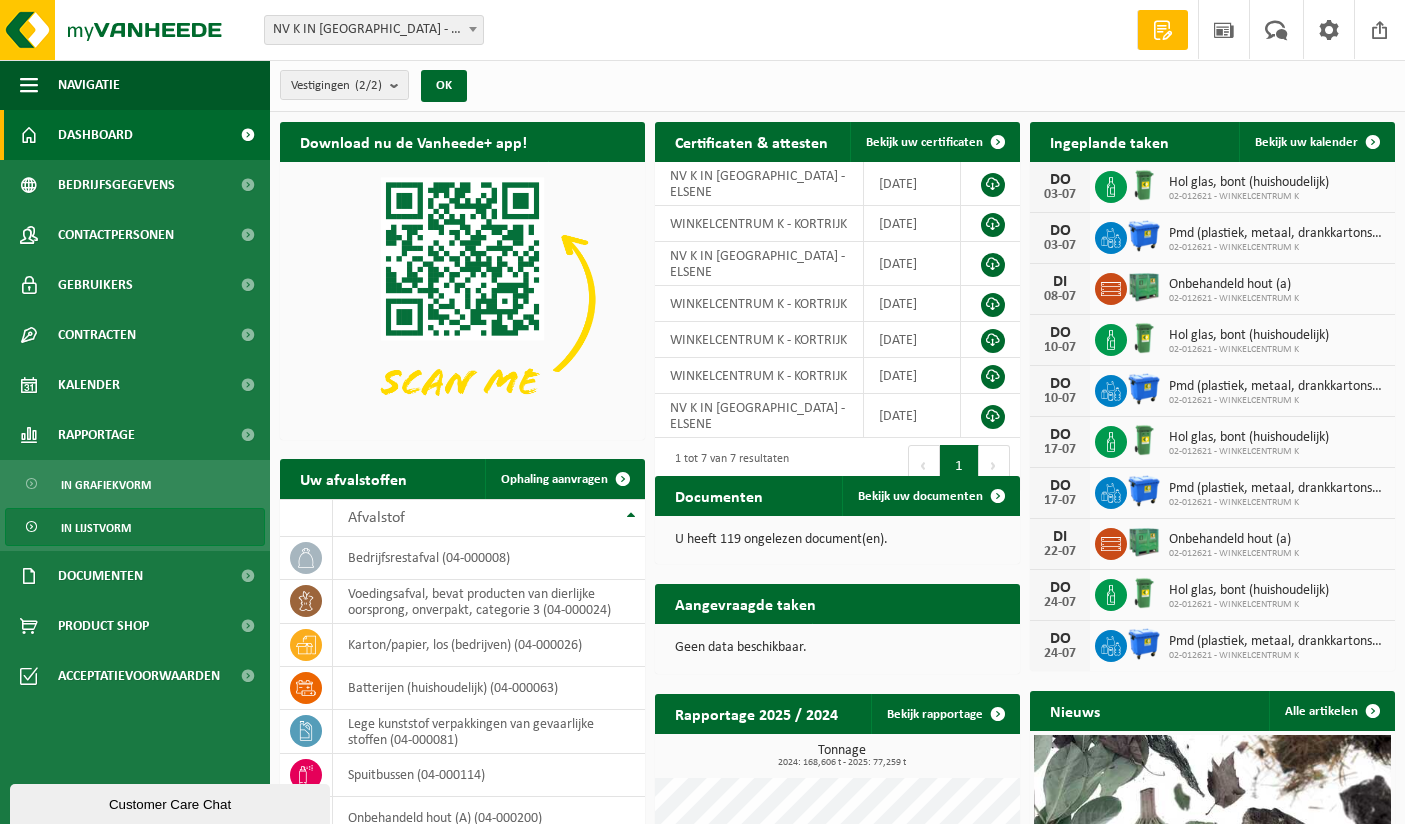 click on "In lijstvorm" at bounding box center (96, 528) 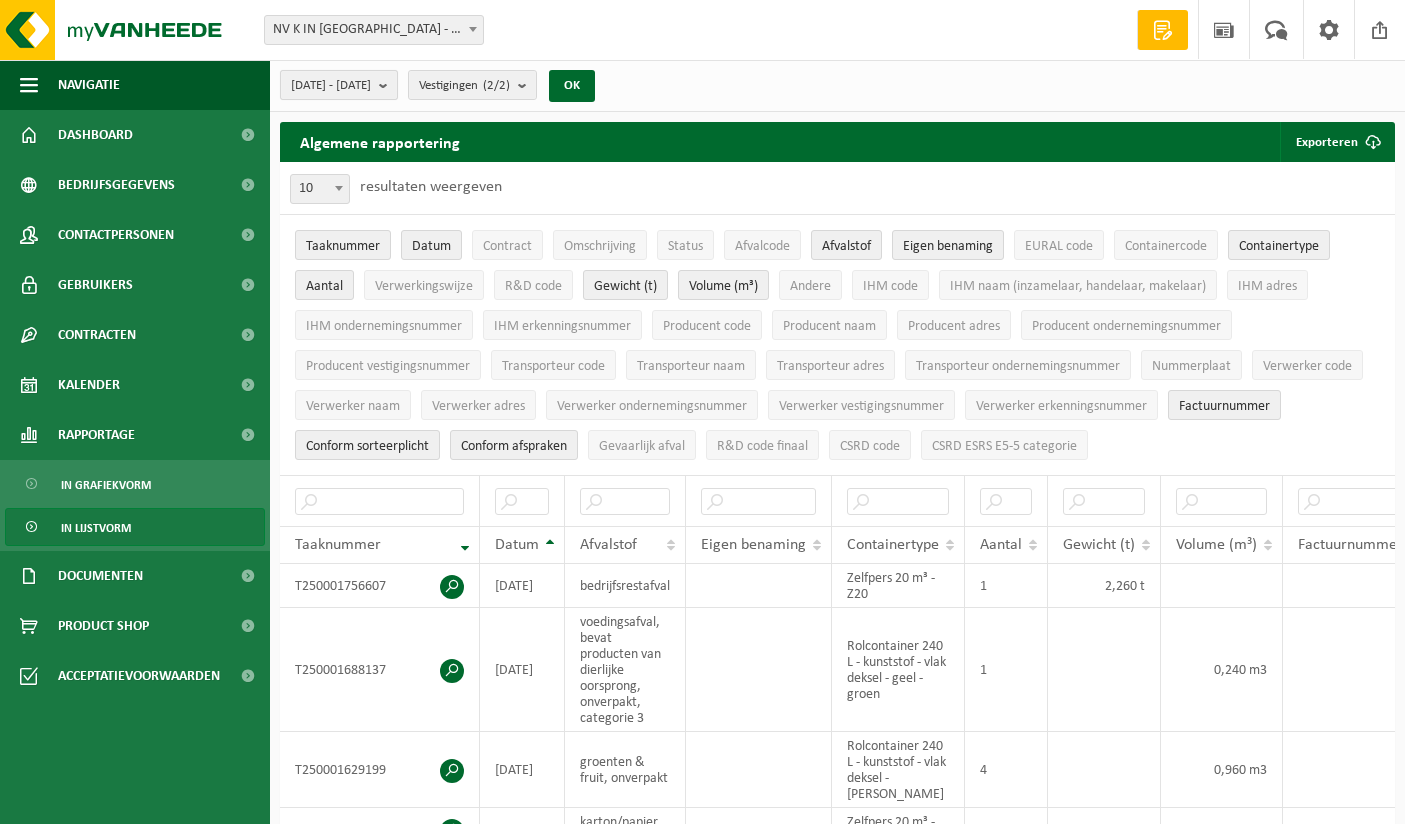 scroll, scrollTop: 0, scrollLeft: 0, axis: both 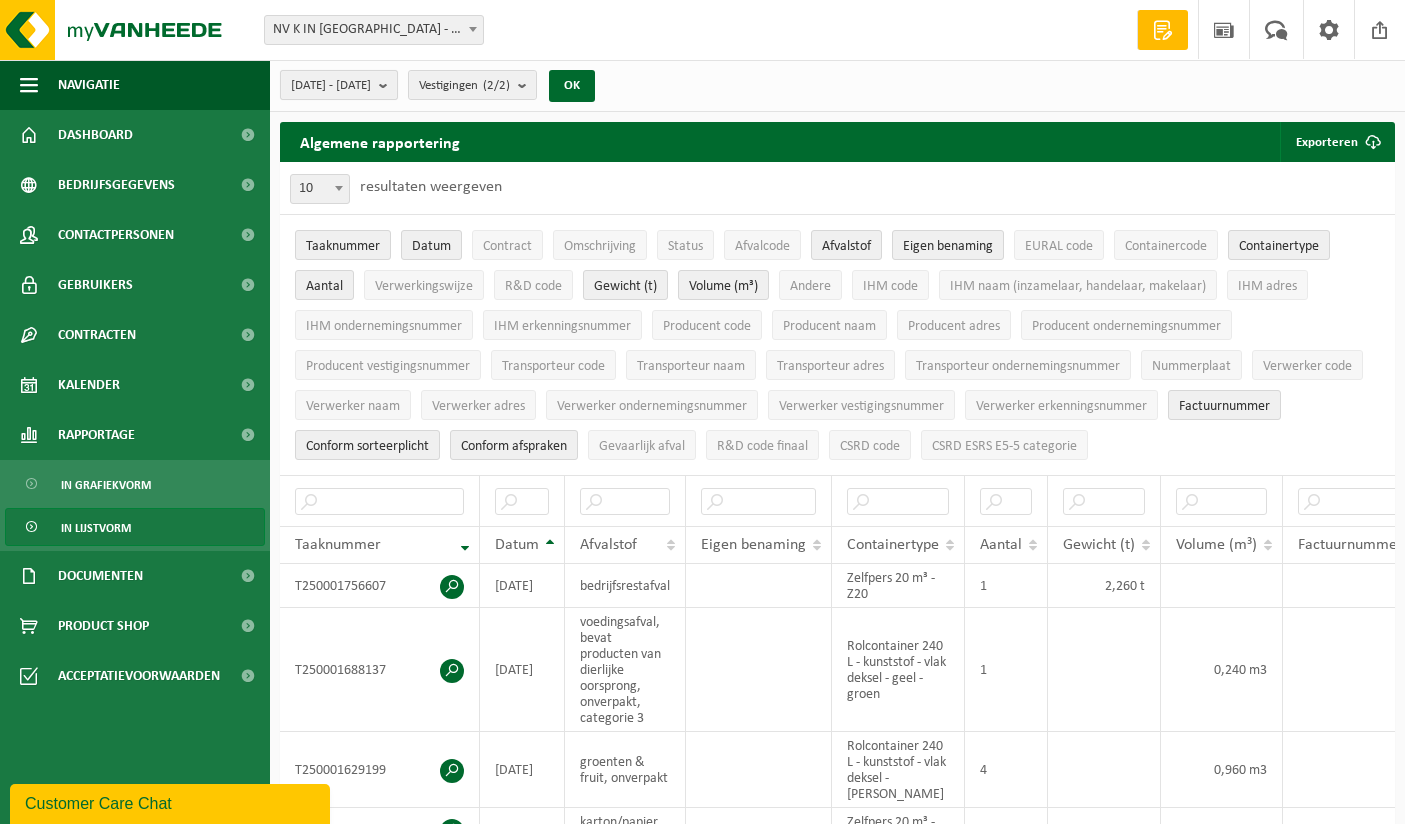 click on "[DATE] - [DATE]" at bounding box center [331, 86] 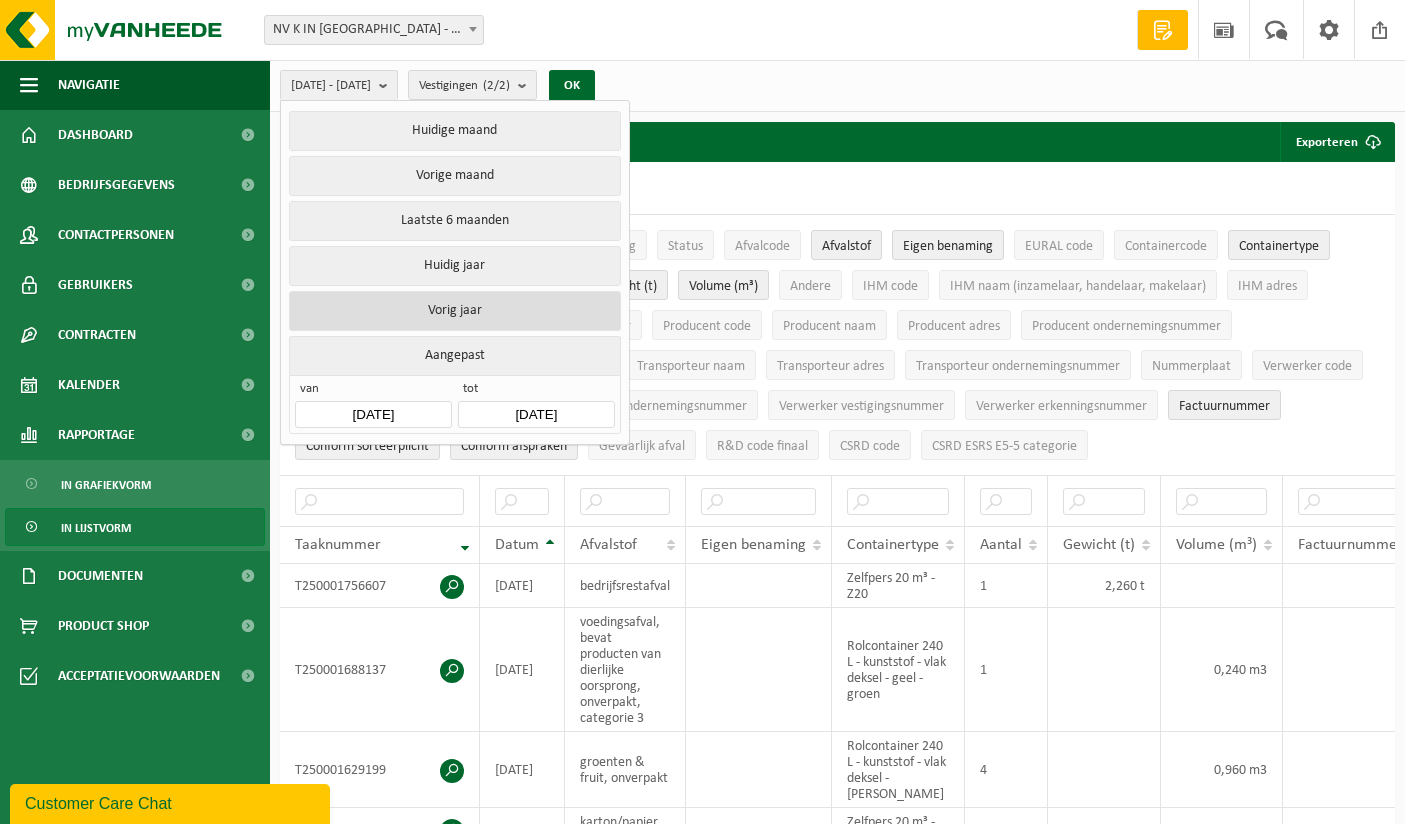 click on "Vorig jaar" at bounding box center (454, 311) 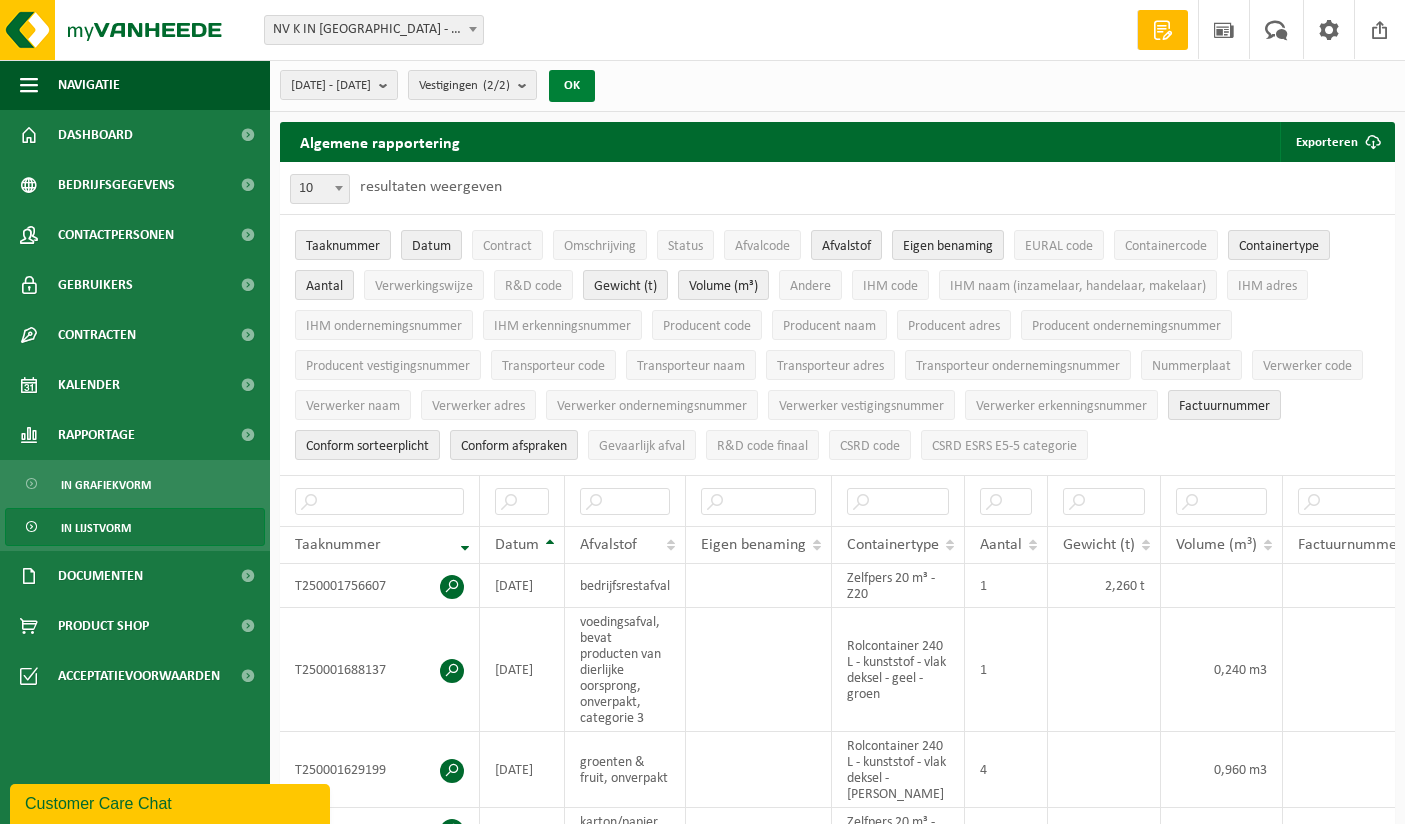 click on "OK" at bounding box center [572, 86] 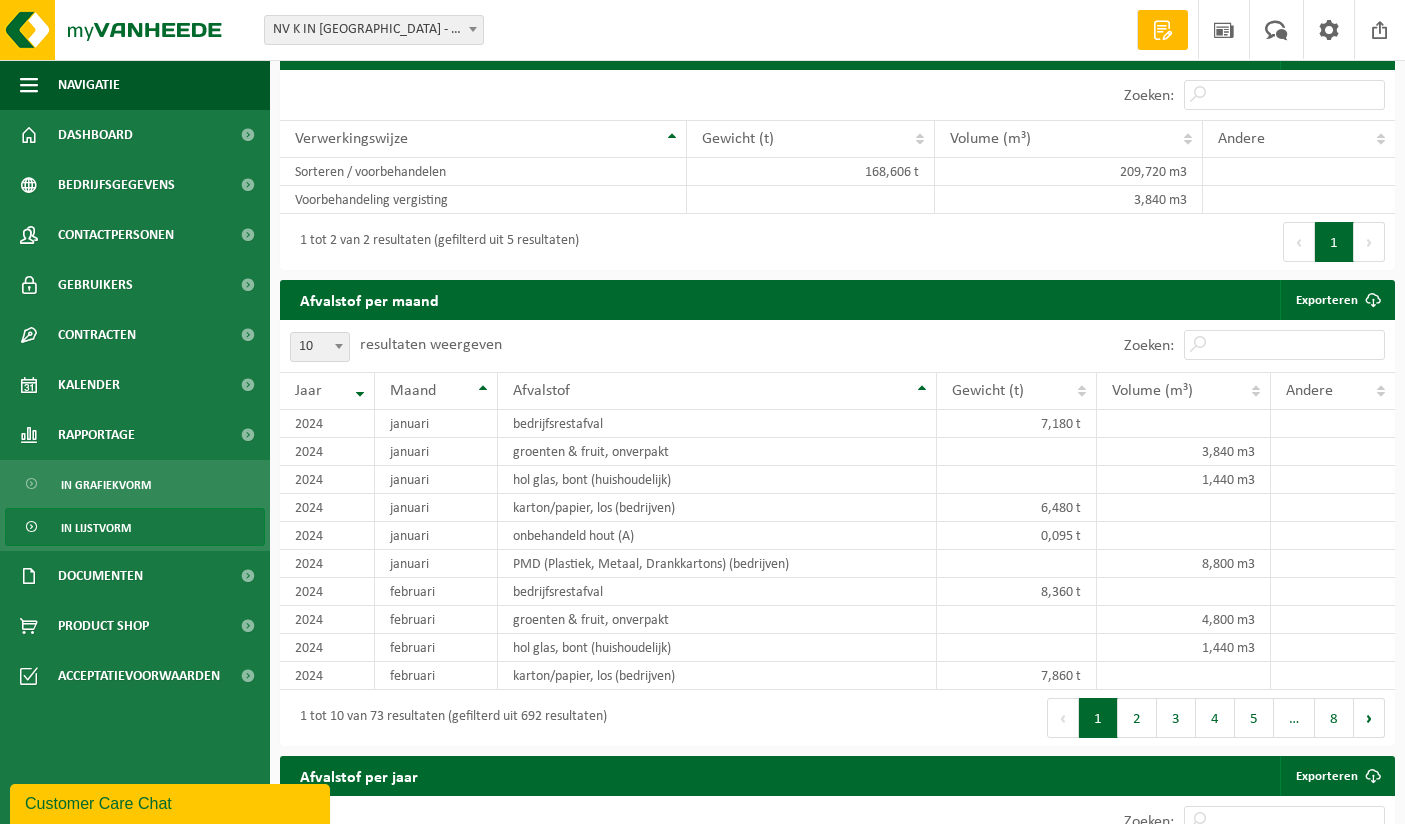 scroll, scrollTop: 1500, scrollLeft: 0, axis: vertical 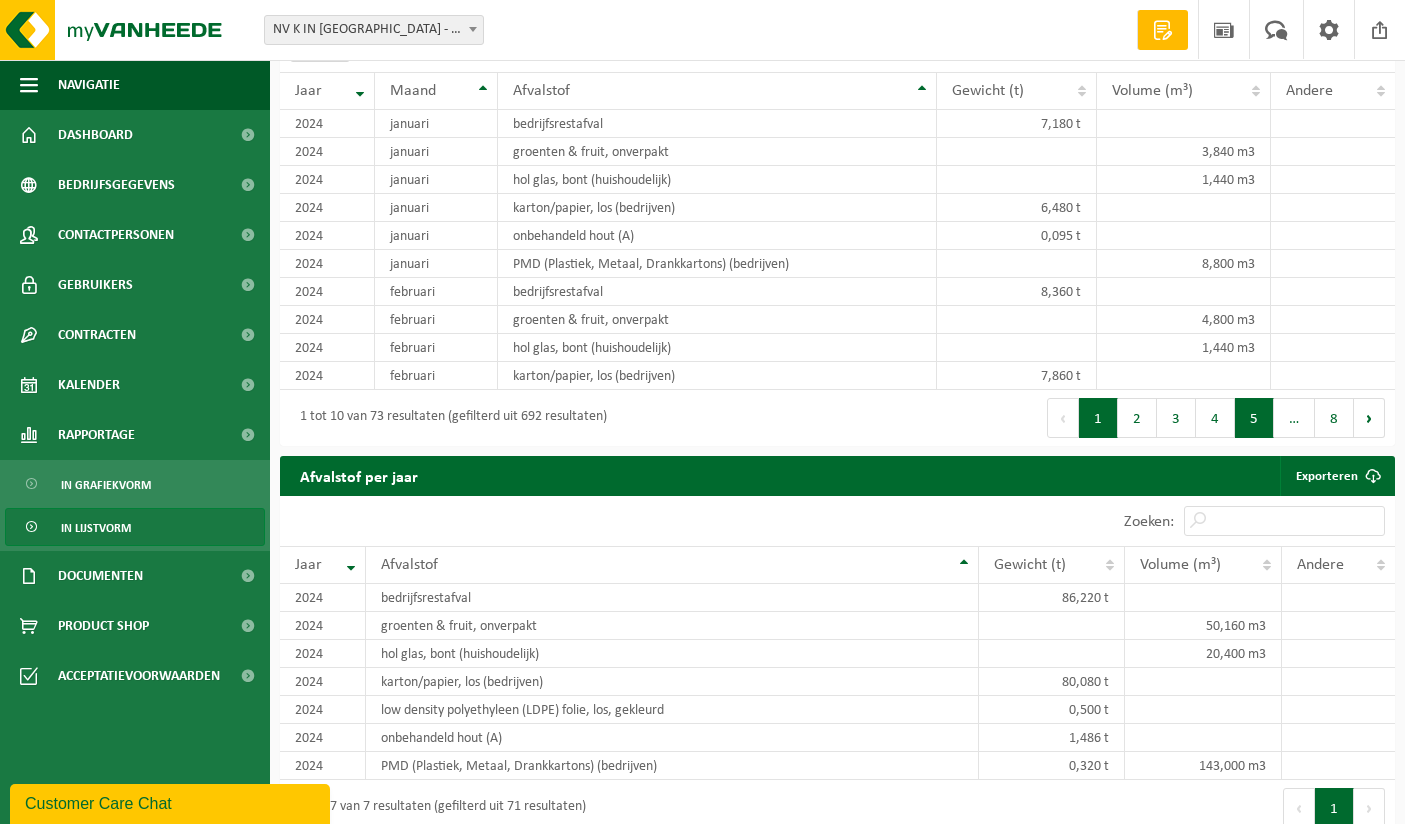 click on "5" at bounding box center [1254, 418] 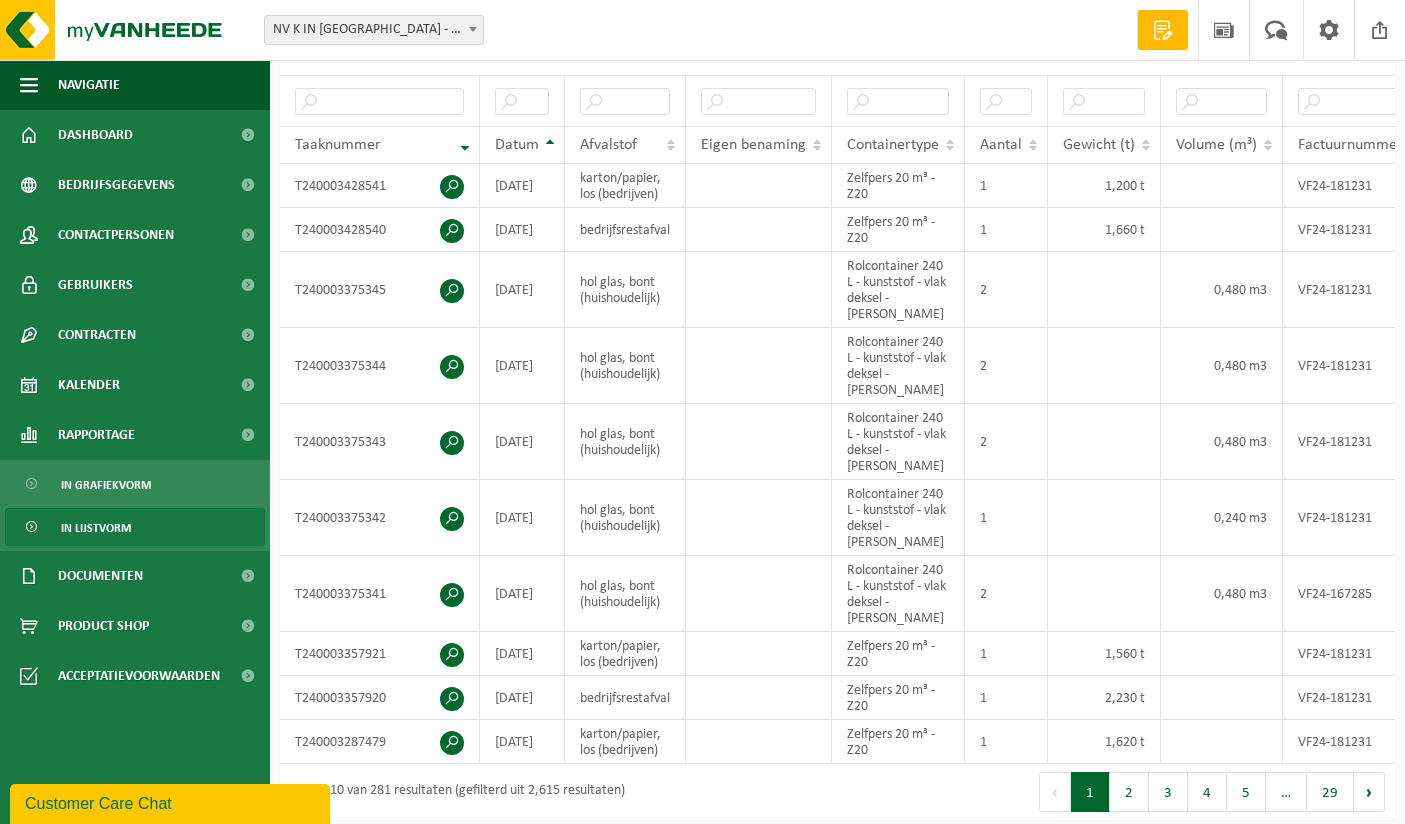 scroll, scrollTop: 0, scrollLeft: 0, axis: both 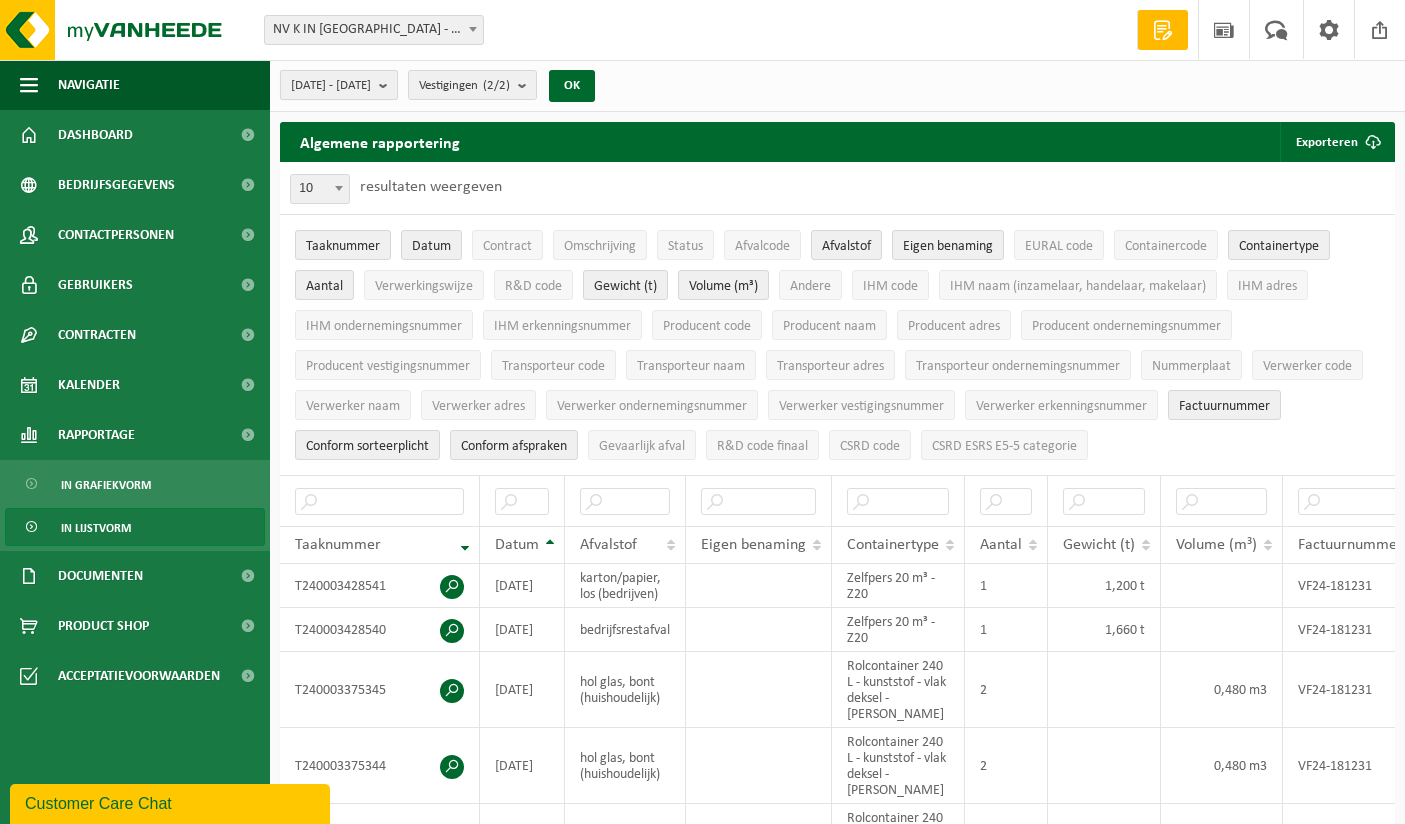 click at bounding box center [388, 85] 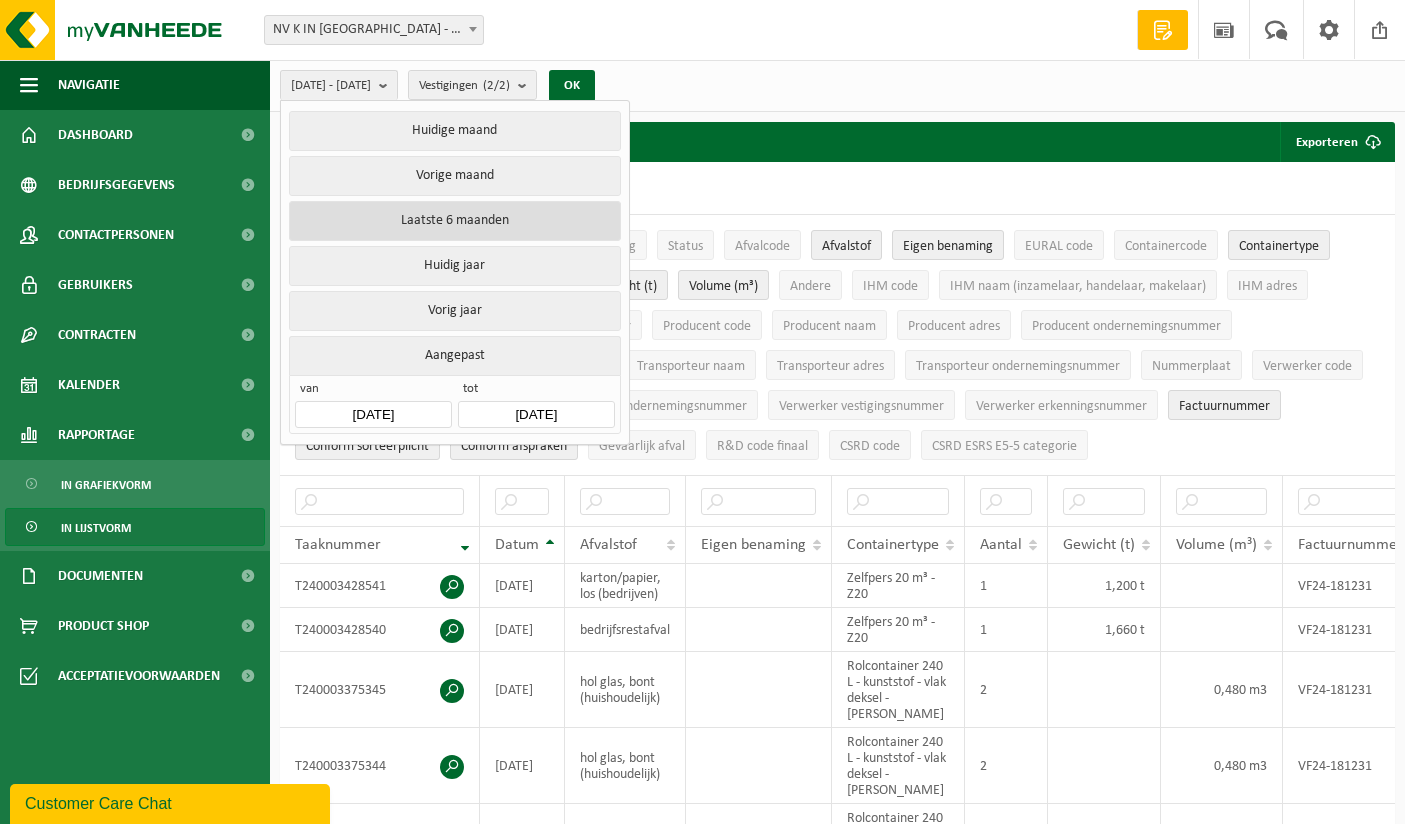 click on "Laatste 6 maanden" at bounding box center (454, 221) 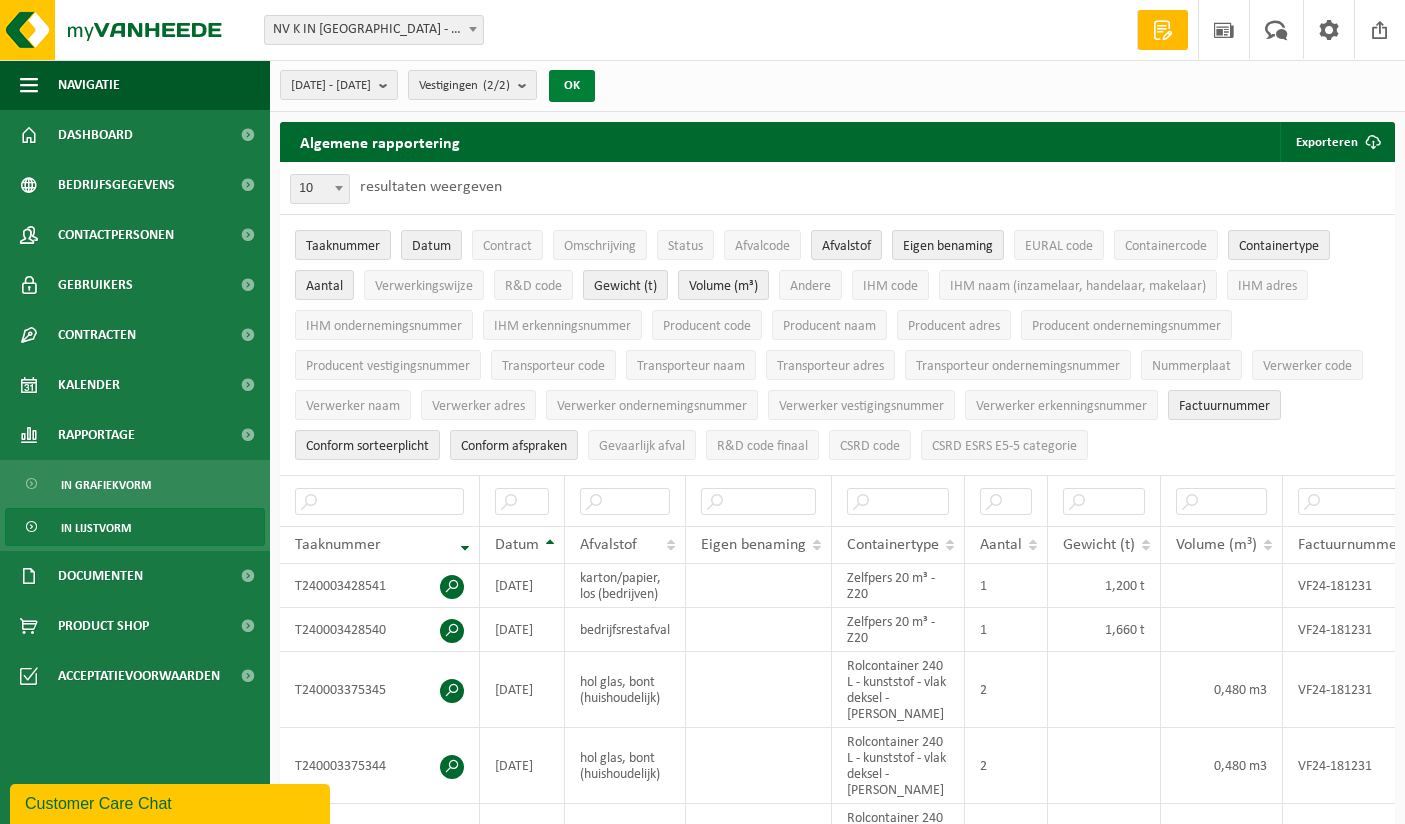 click on "OK" at bounding box center [572, 86] 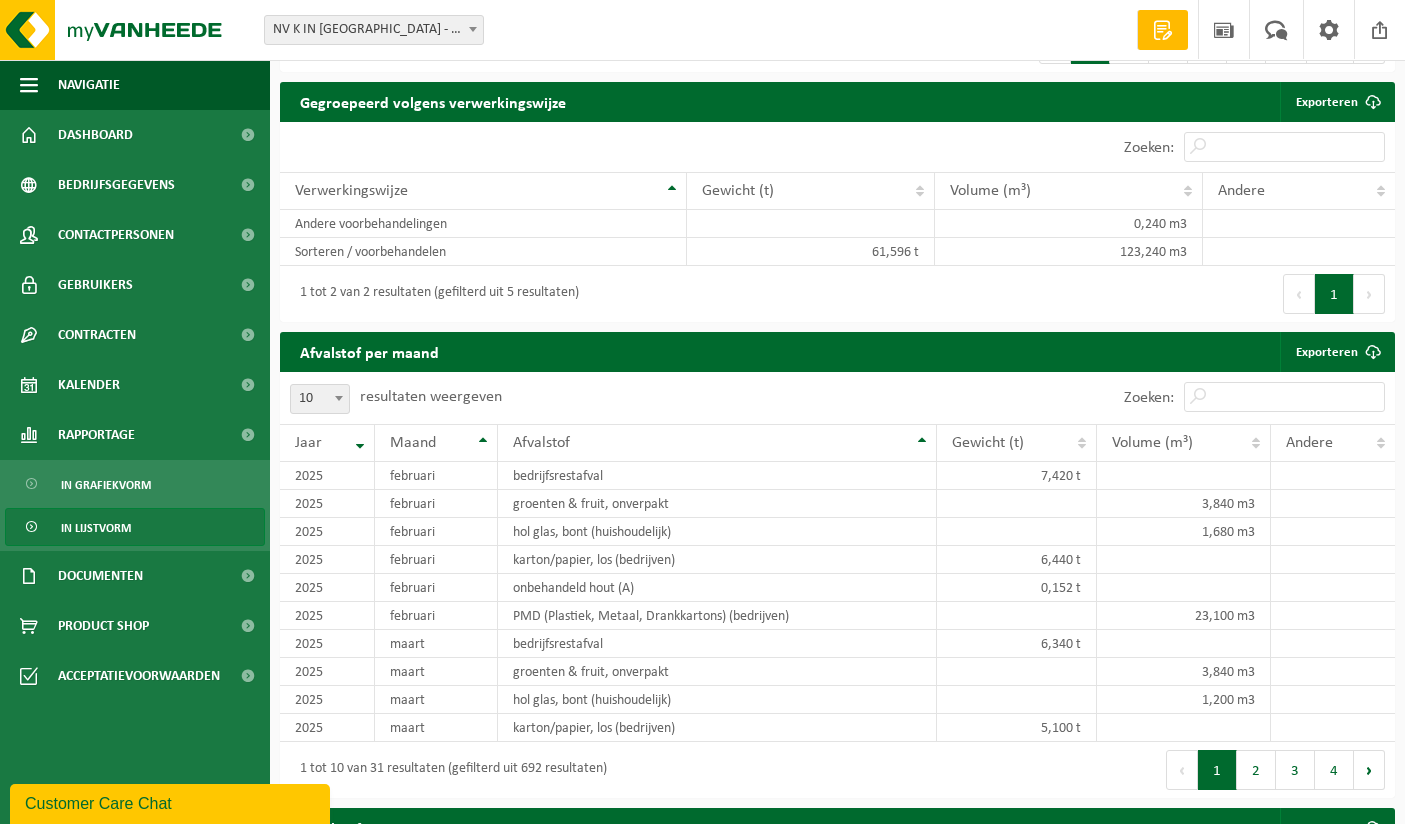 scroll, scrollTop: 1300, scrollLeft: 0, axis: vertical 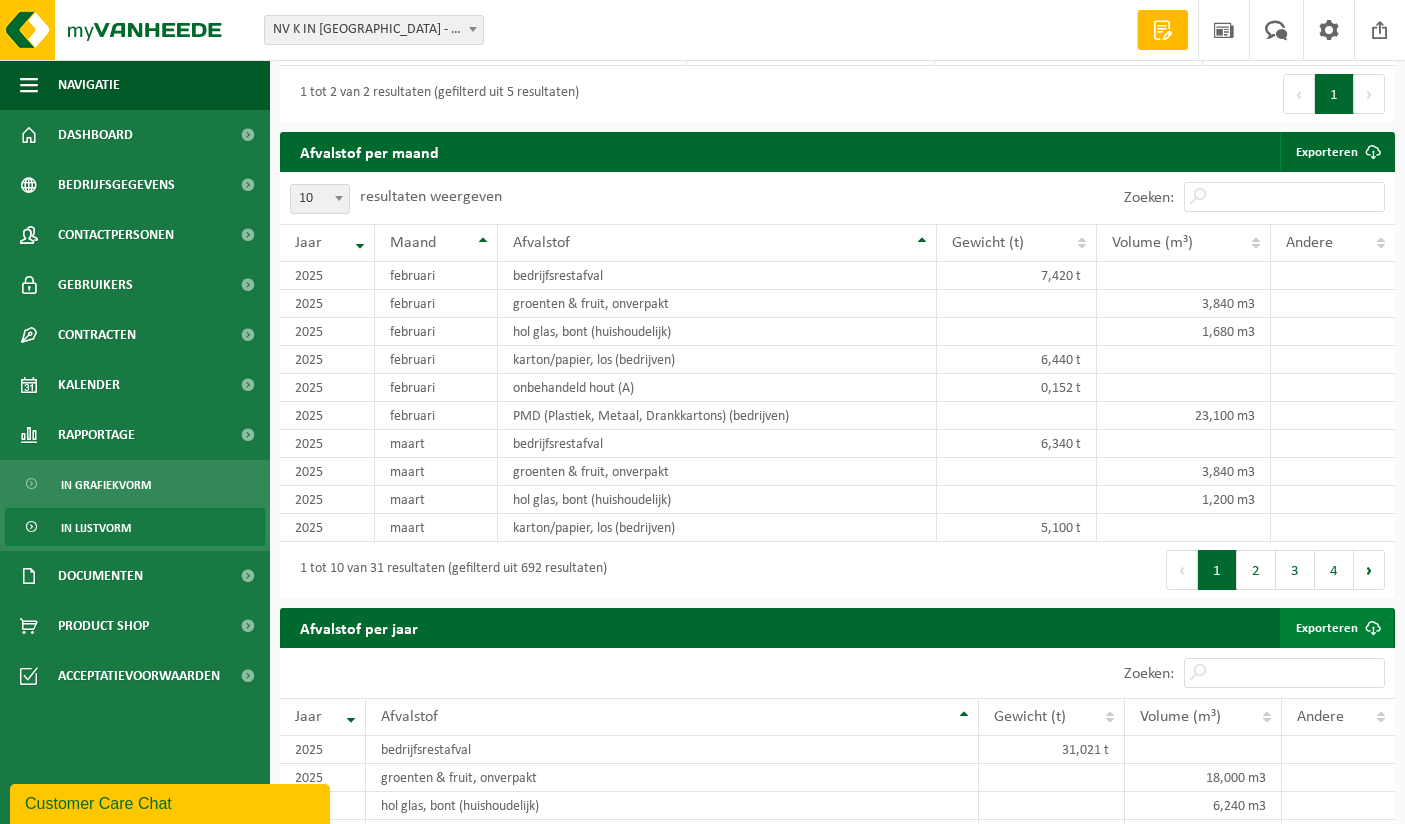 click on "Exporteren" at bounding box center (1336, 628) 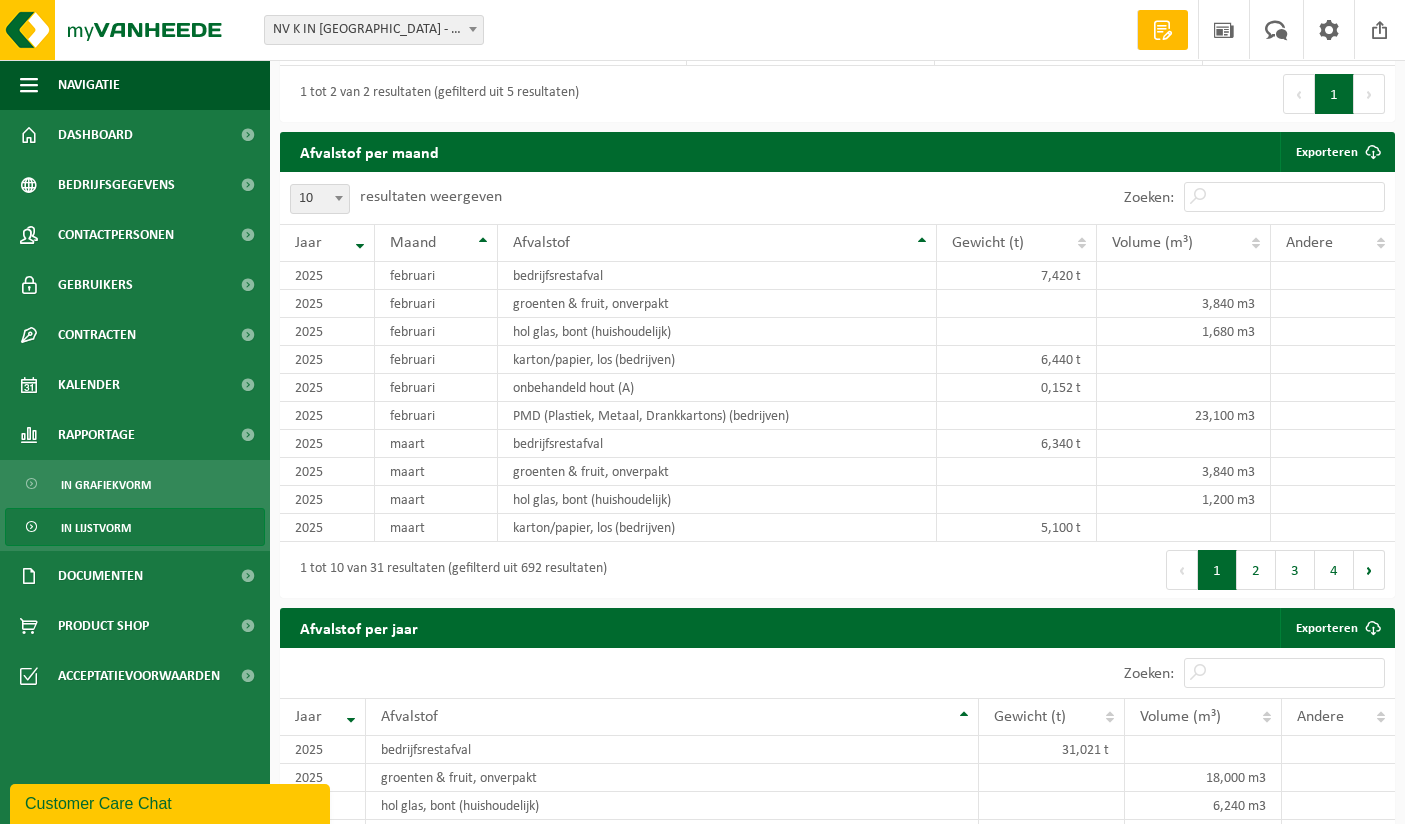 click on "Vestiging:       NV K IN KORTRIJK - ELSENE WINKELCENTRUM K - KORTRIJK   NV K IN [GEOGRAPHIC_DATA] - ELSENE          Welkom  [PERSON_NAME]         Offerte aanvragen         Nieuws         Uw feedback               Afmelden" at bounding box center (702, 30) 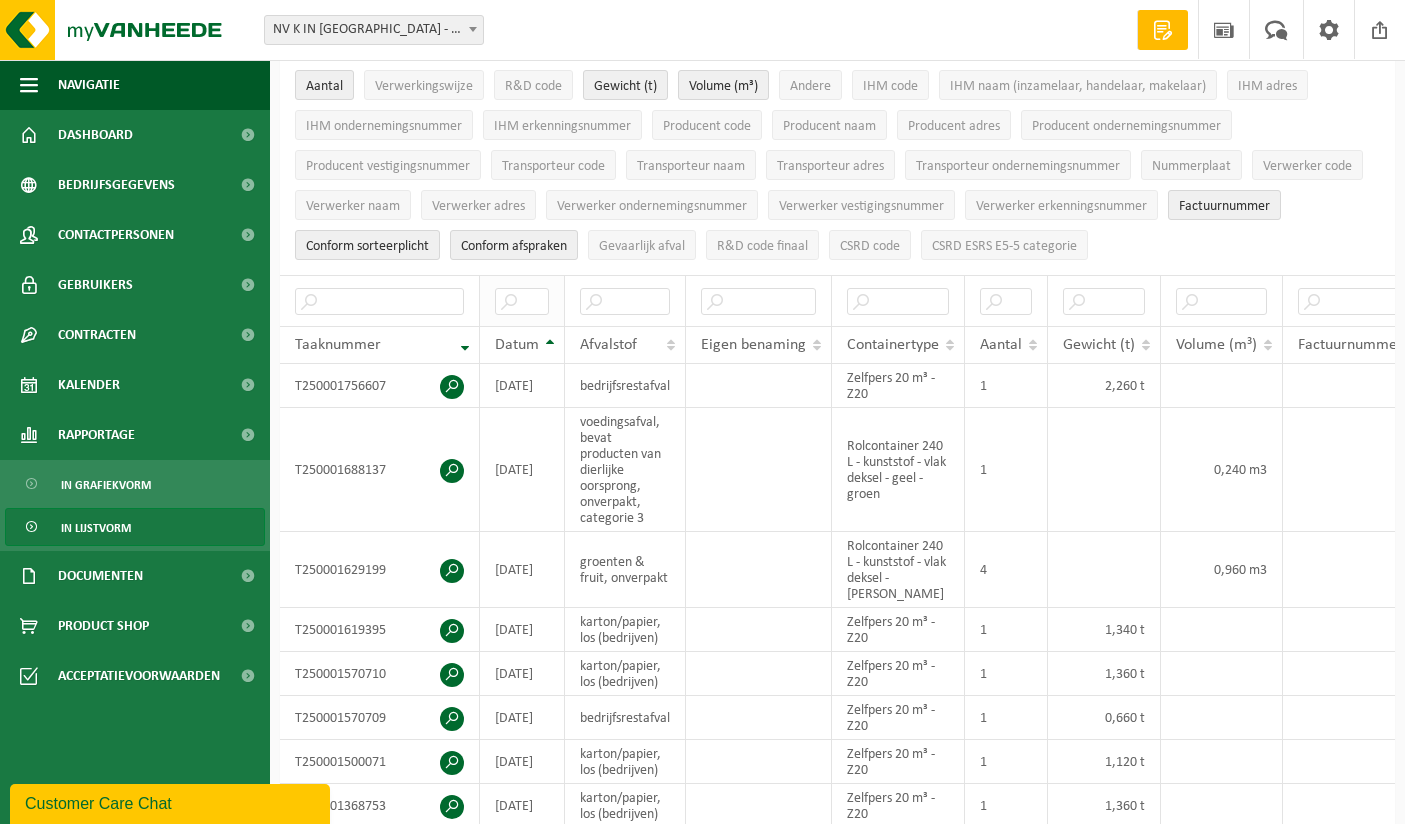 scroll, scrollTop: 0, scrollLeft: 0, axis: both 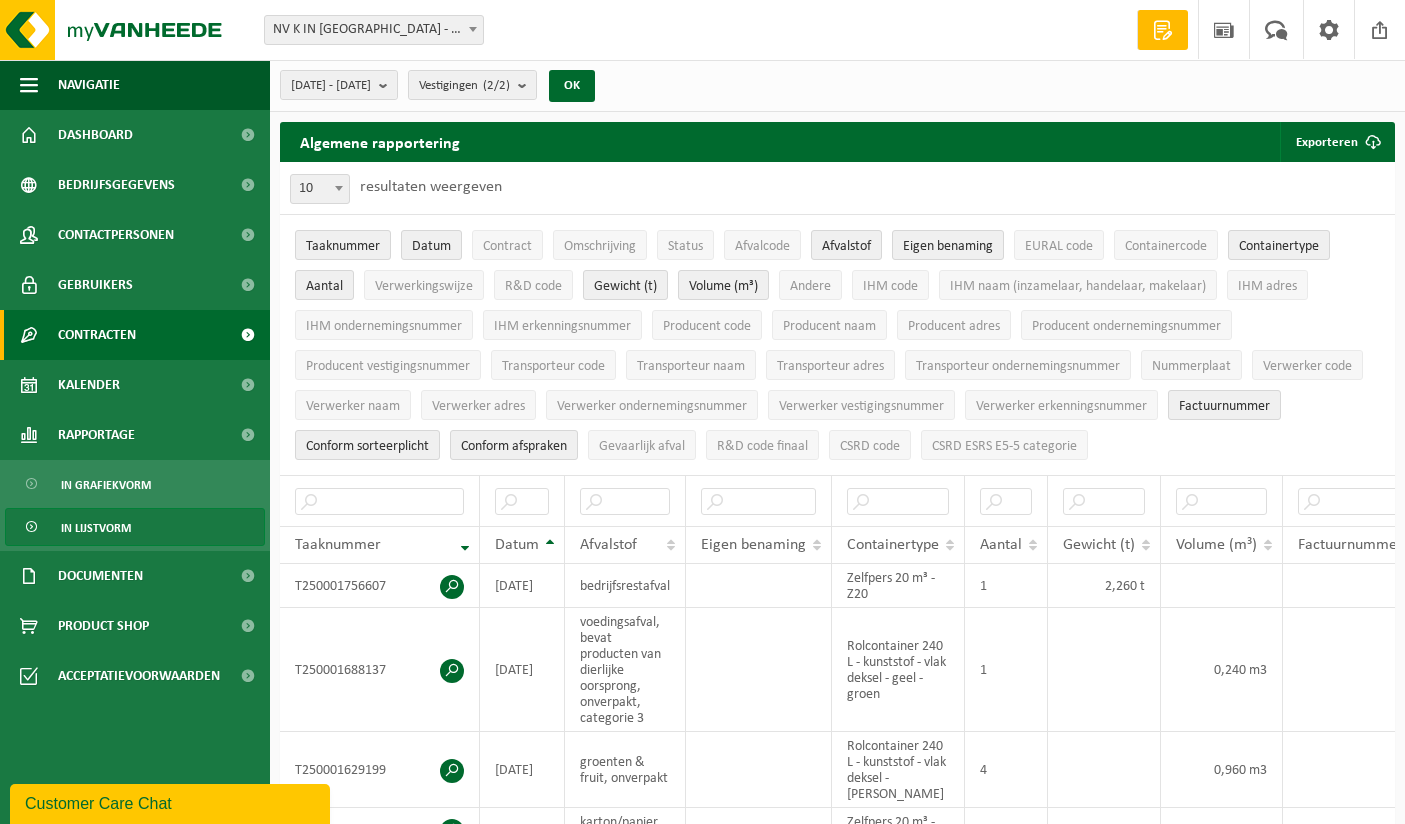 click on "Contracten" at bounding box center (97, 335) 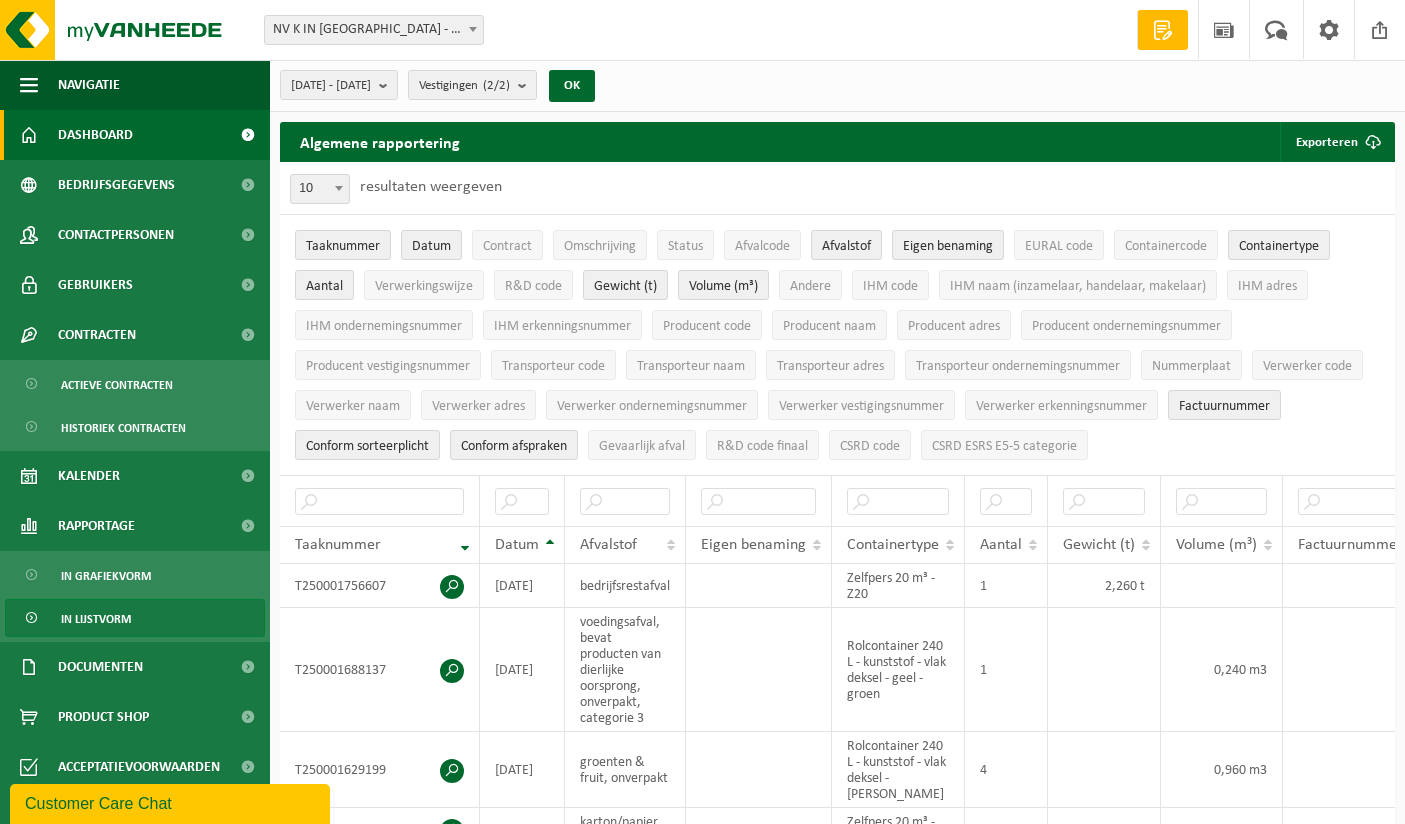 click on "Dashboard" at bounding box center (95, 135) 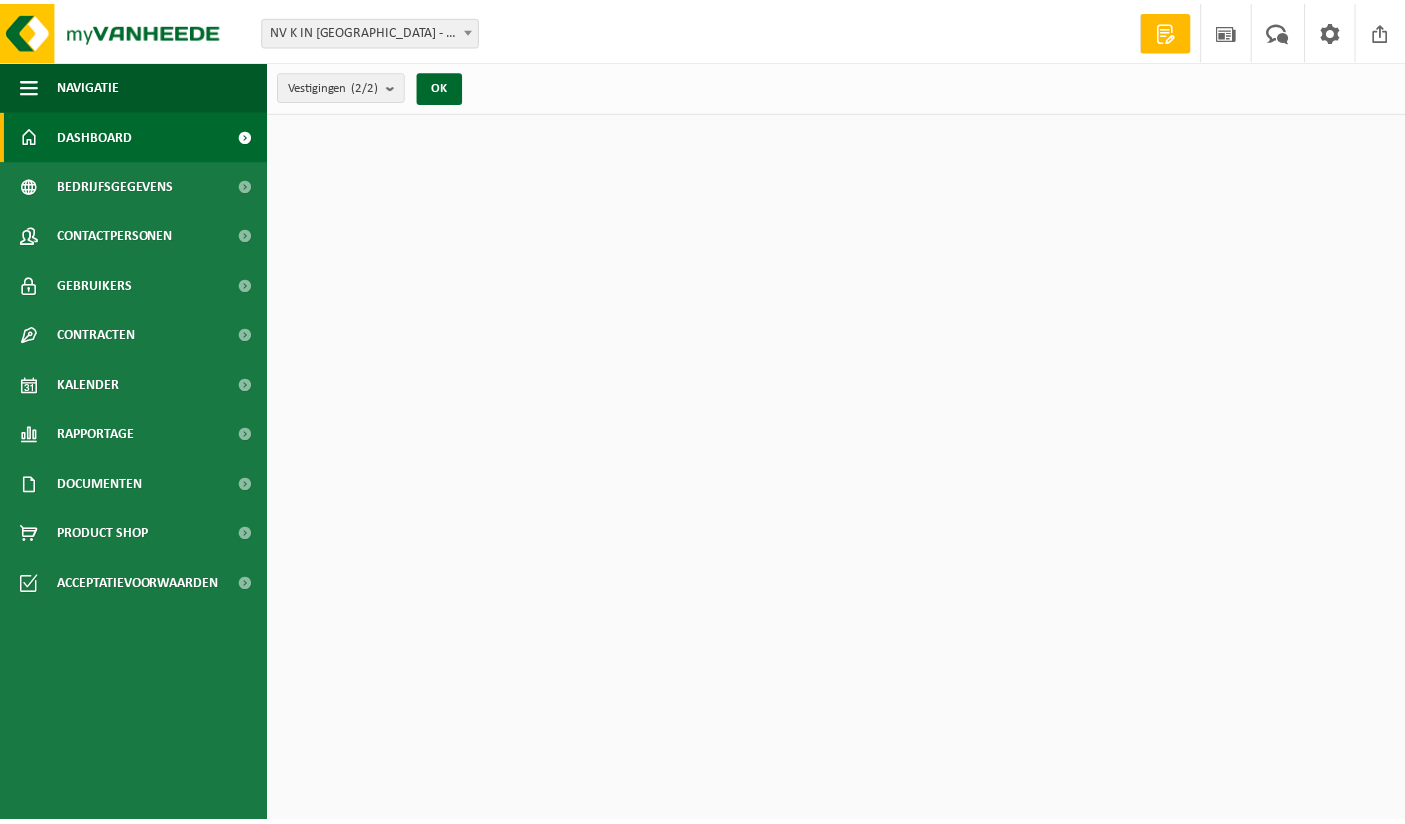 scroll, scrollTop: 0, scrollLeft: 0, axis: both 